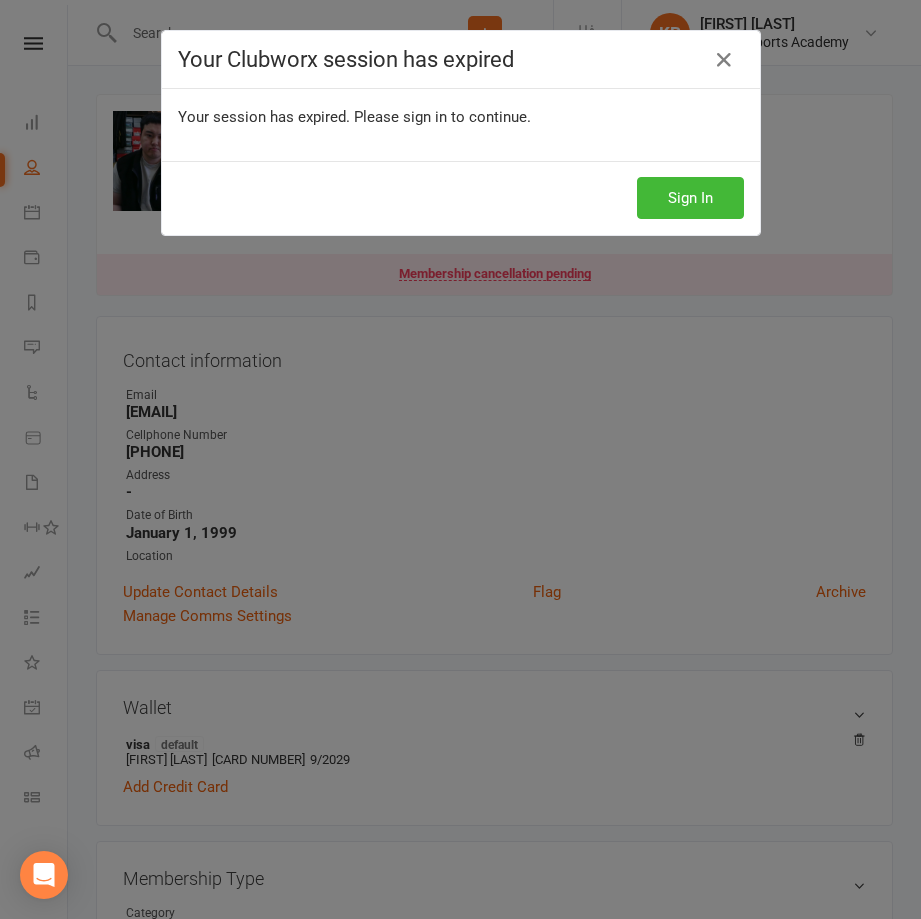 scroll, scrollTop: 0, scrollLeft: 0, axis: both 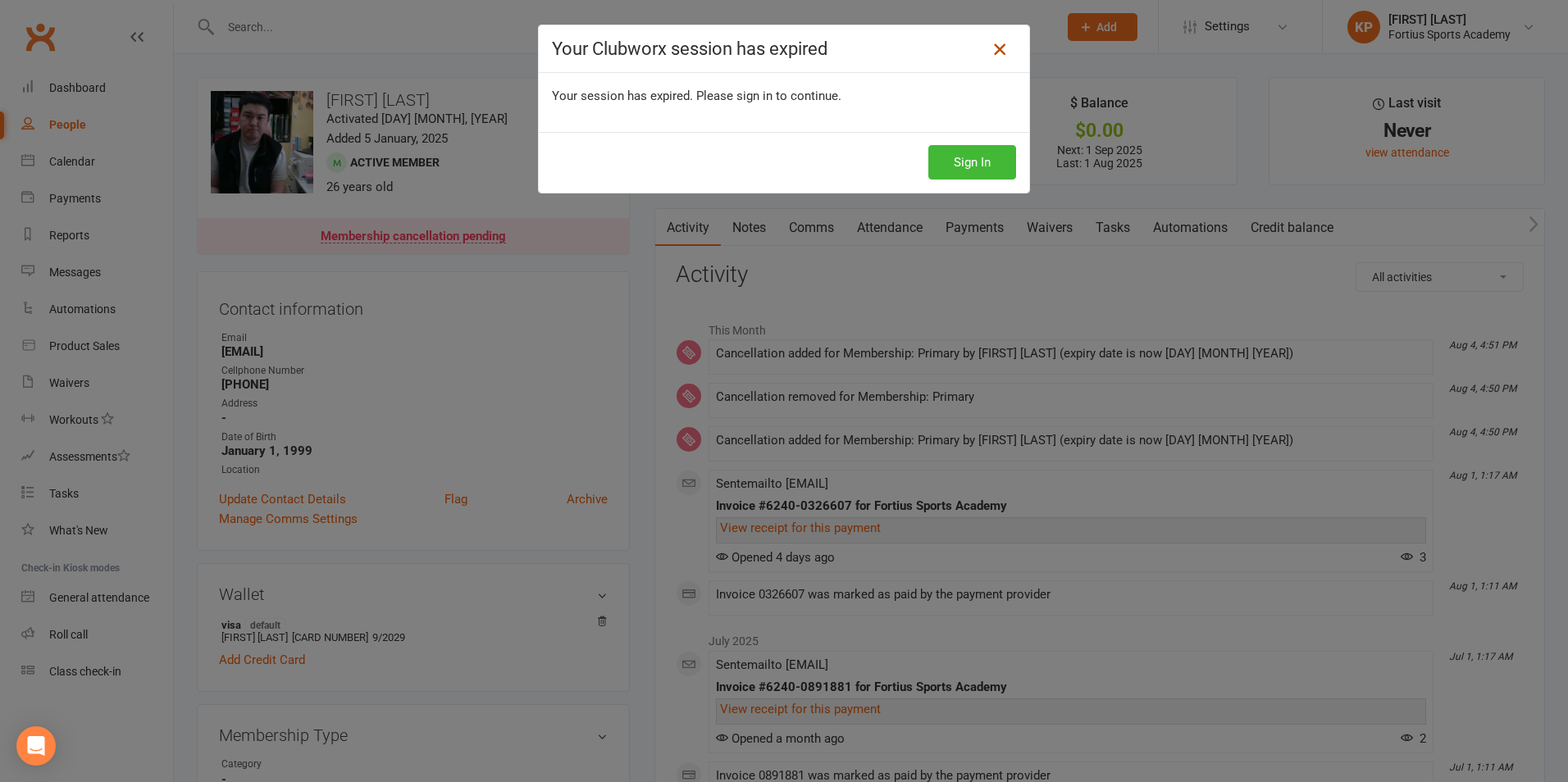 click at bounding box center (1000, 49) 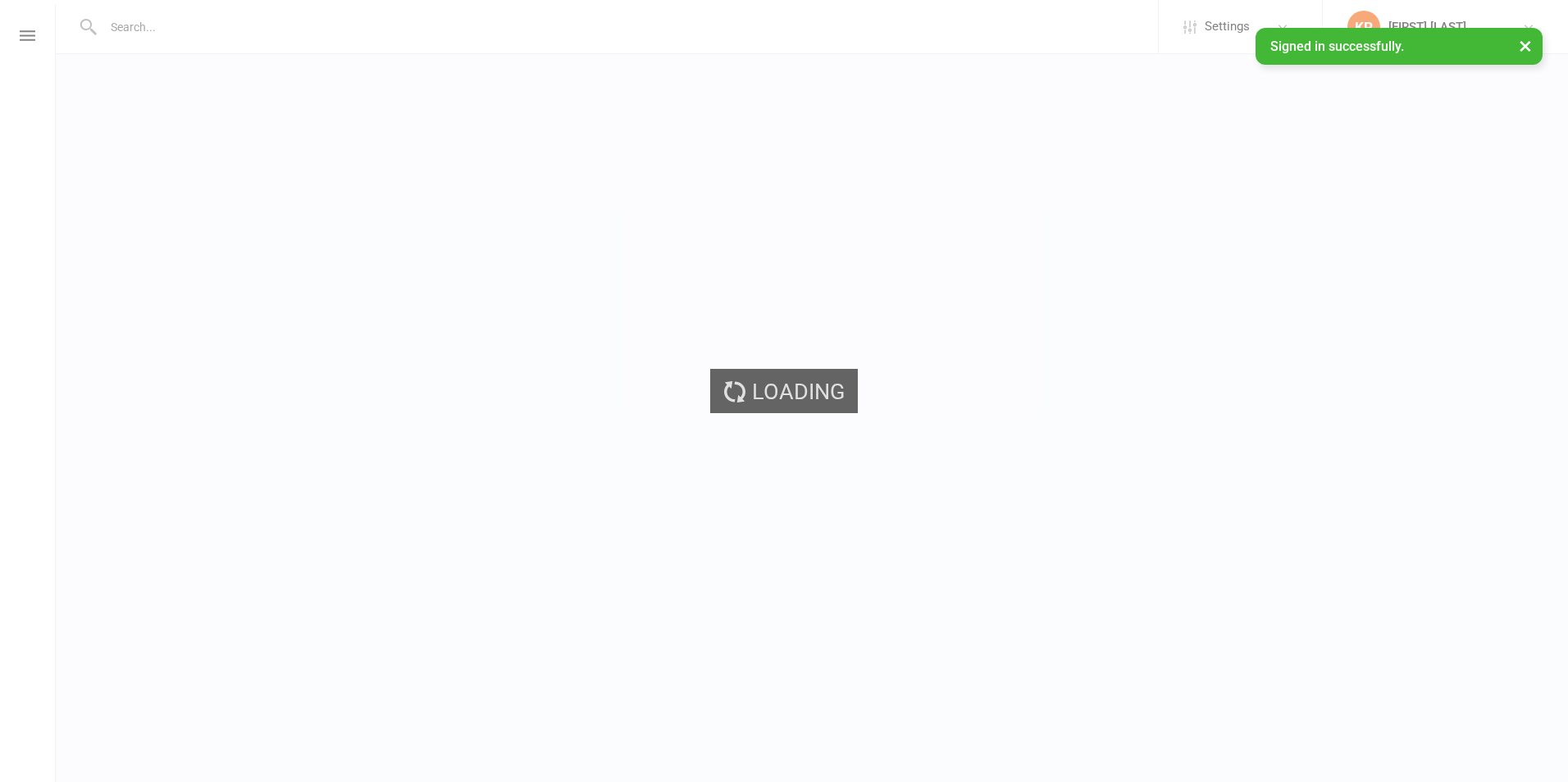 scroll, scrollTop: 0, scrollLeft: 0, axis: both 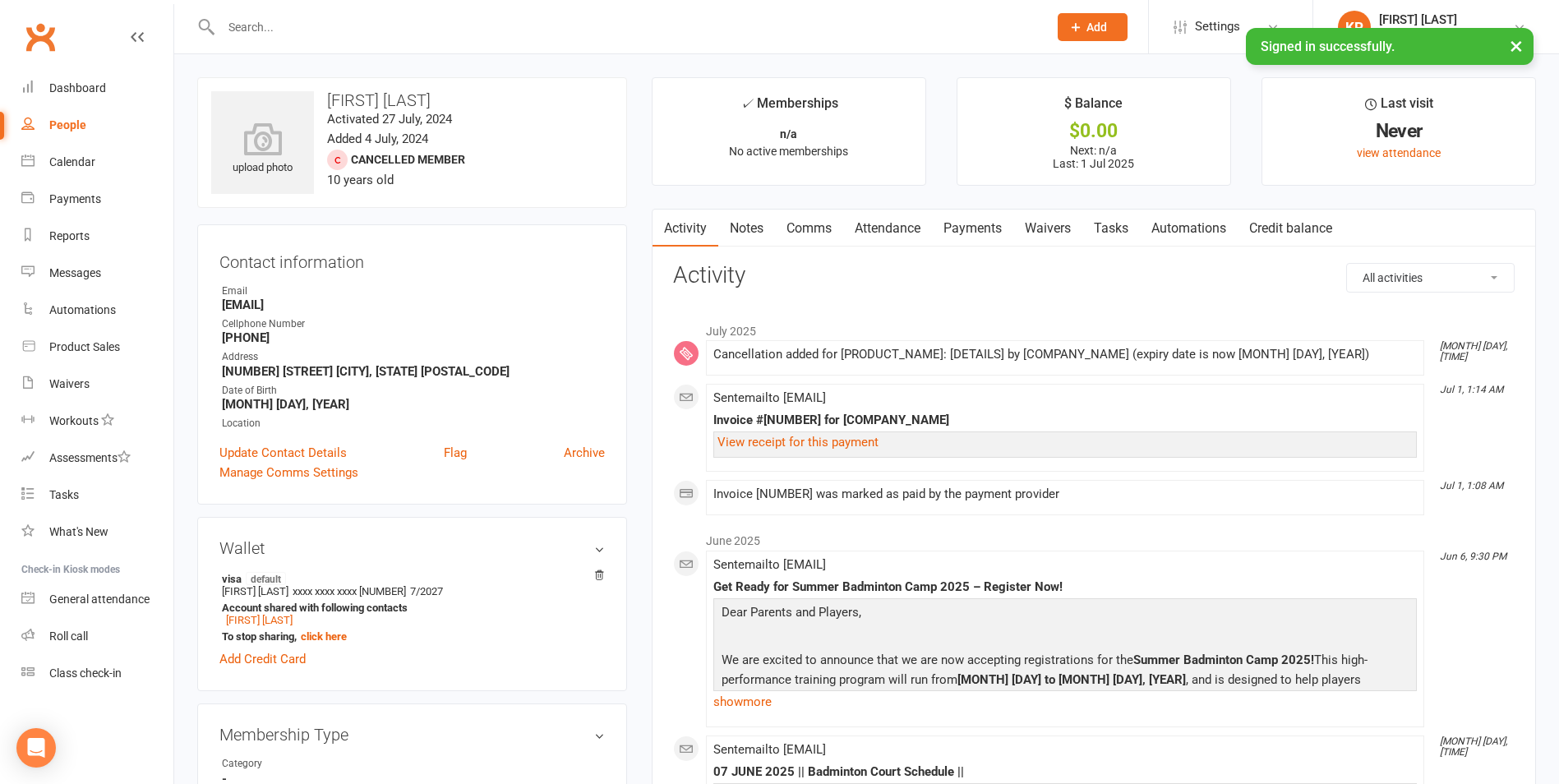 click at bounding box center [626, 27] 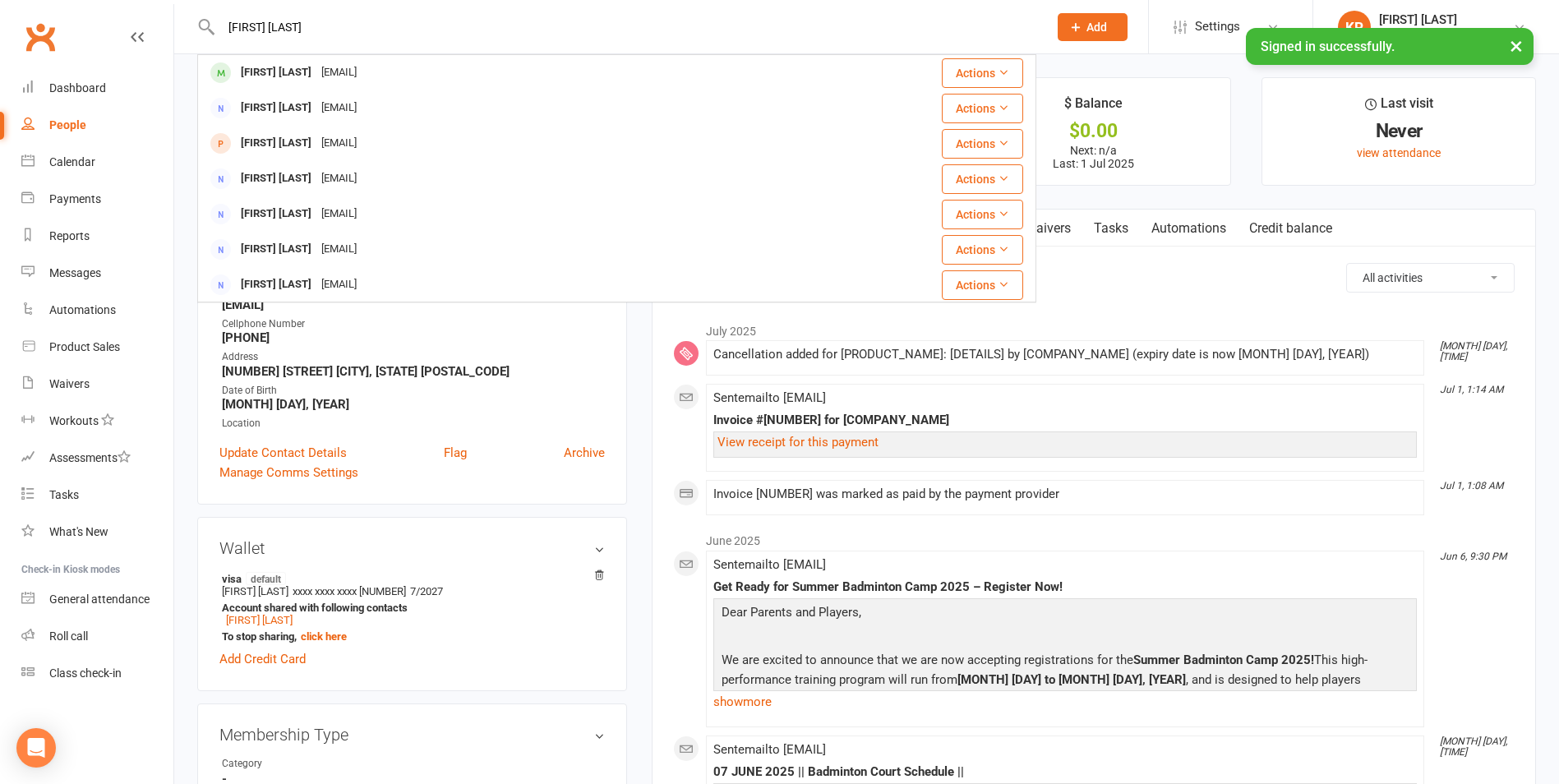 type on "[FIRST] [LAST]" 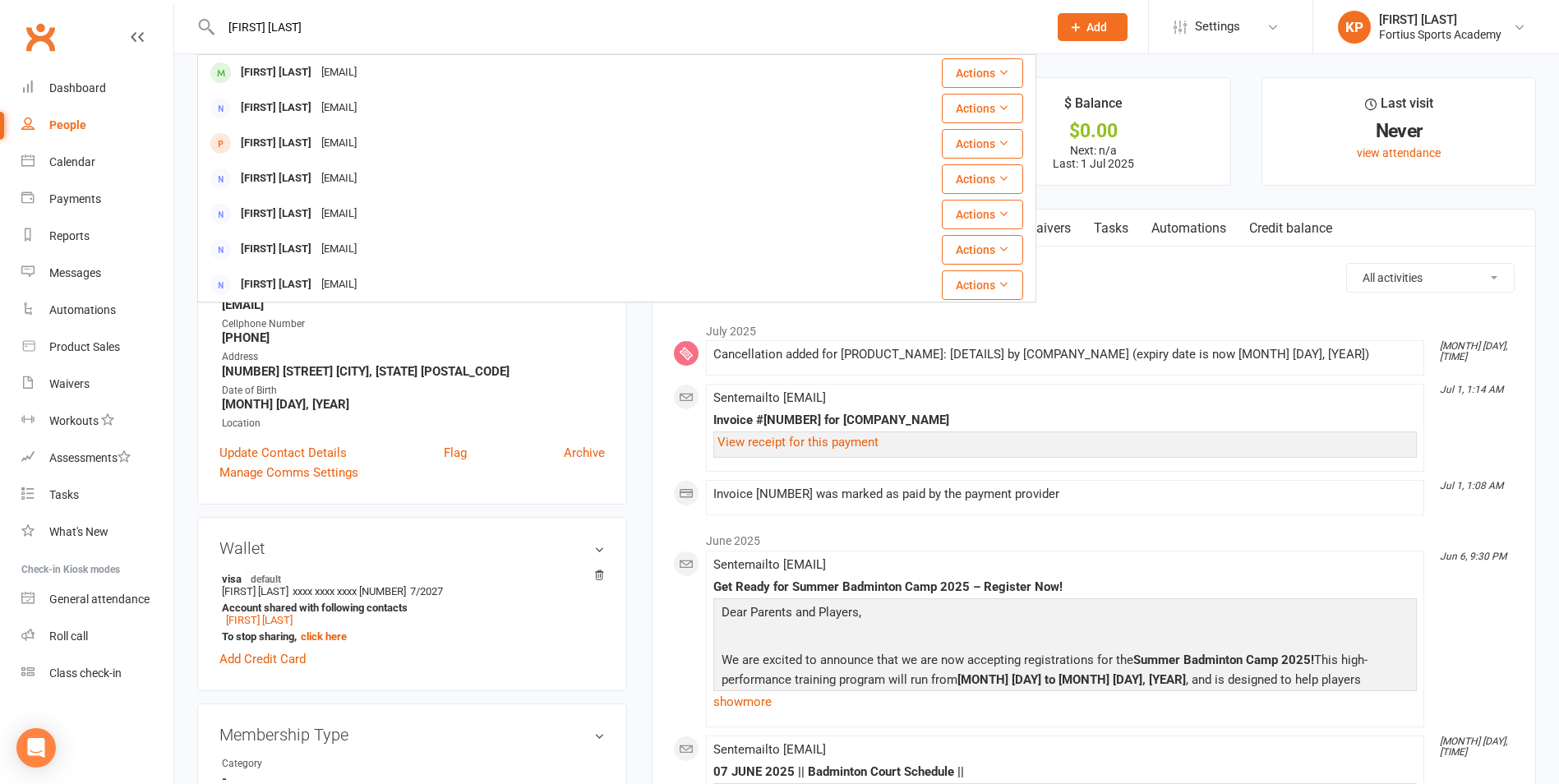 click on "[EMAIL]" at bounding box center [339, 72] 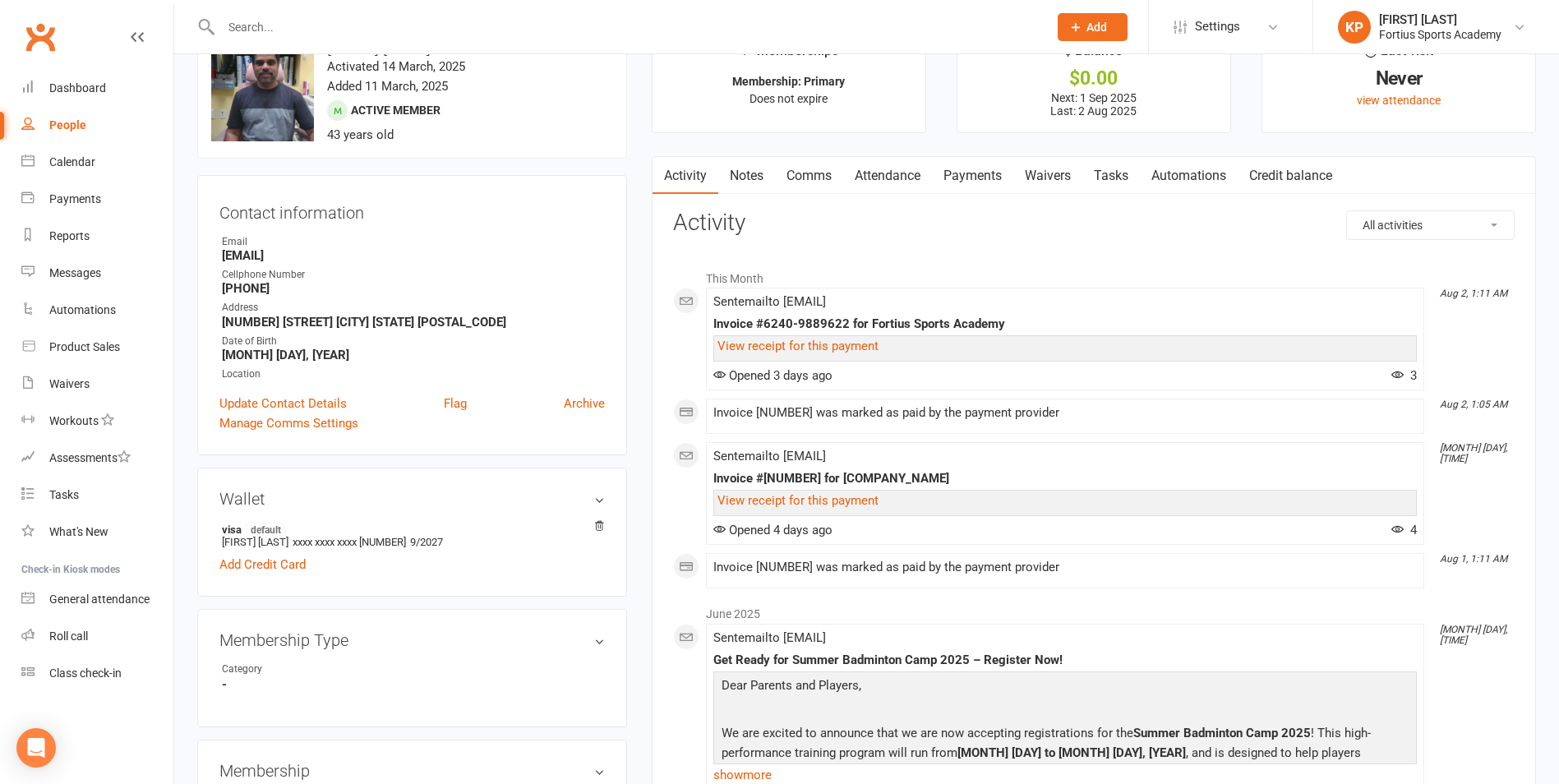 scroll, scrollTop: 82, scrollLeft: 0, axis: vertical 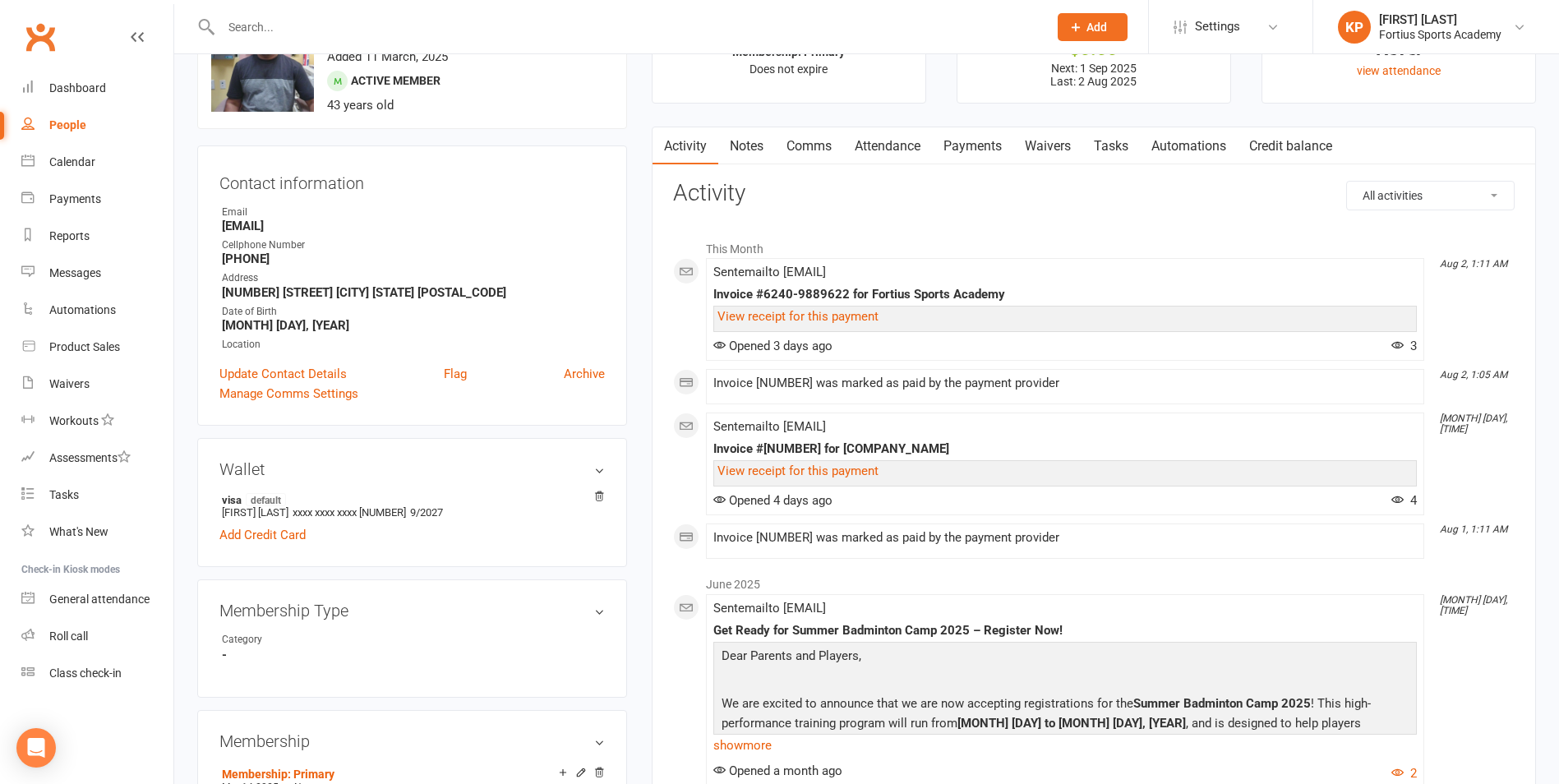 click on "Payments" at bounding box center (972, 146) 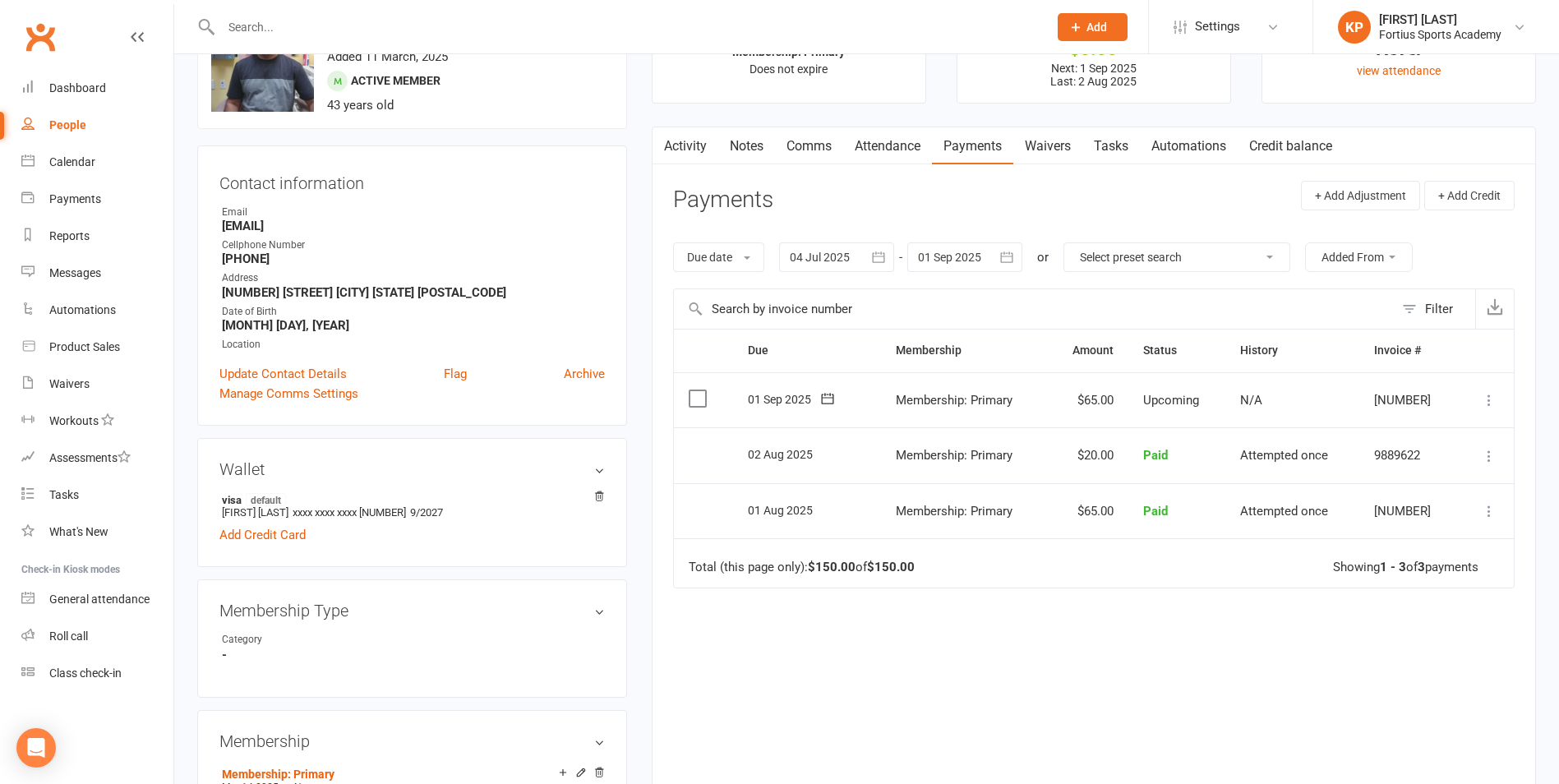 click at bounding box center (879, 257) 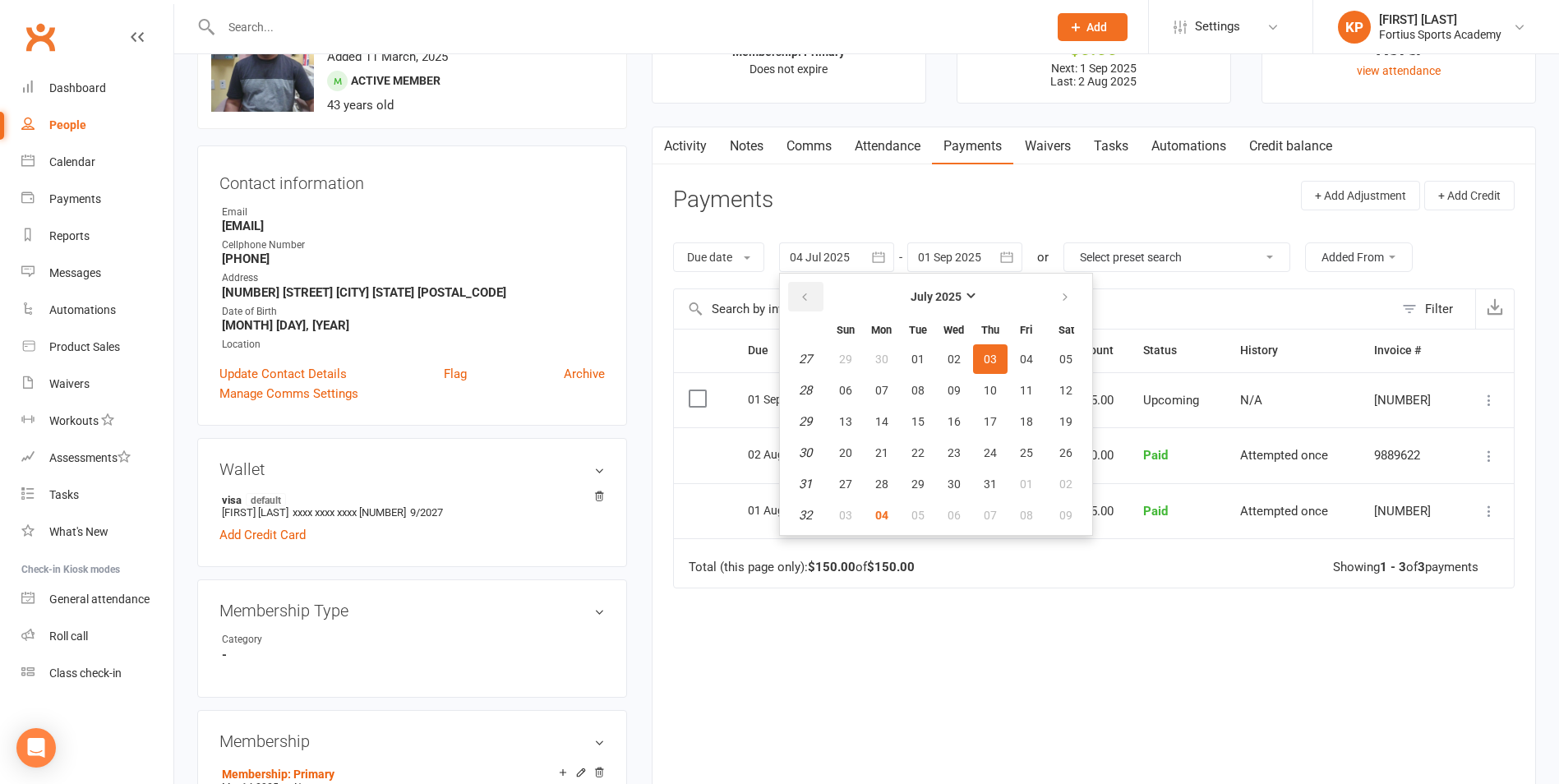click at bounding box center (805, 297) 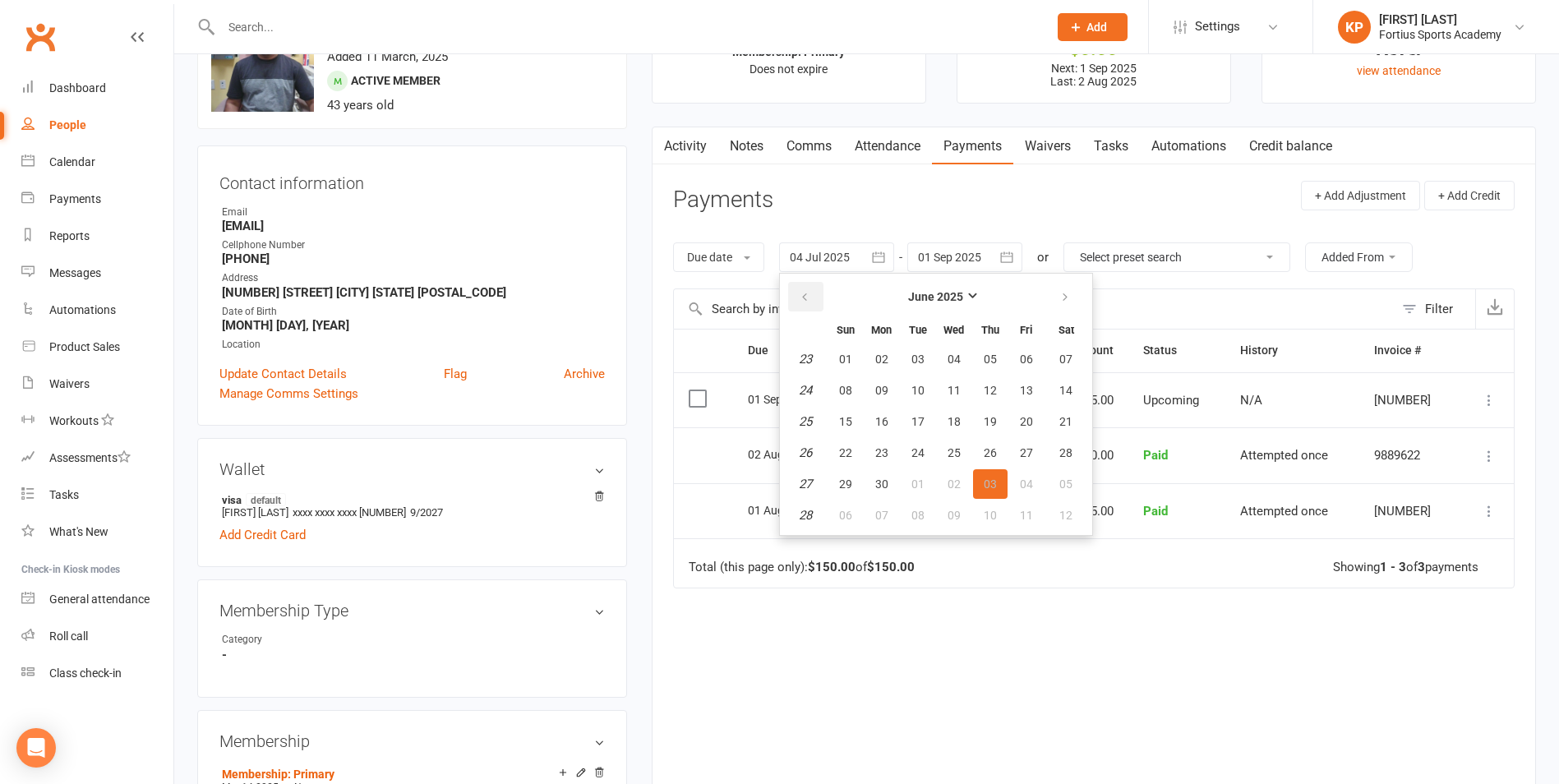 click at bounding box center [805, 297] 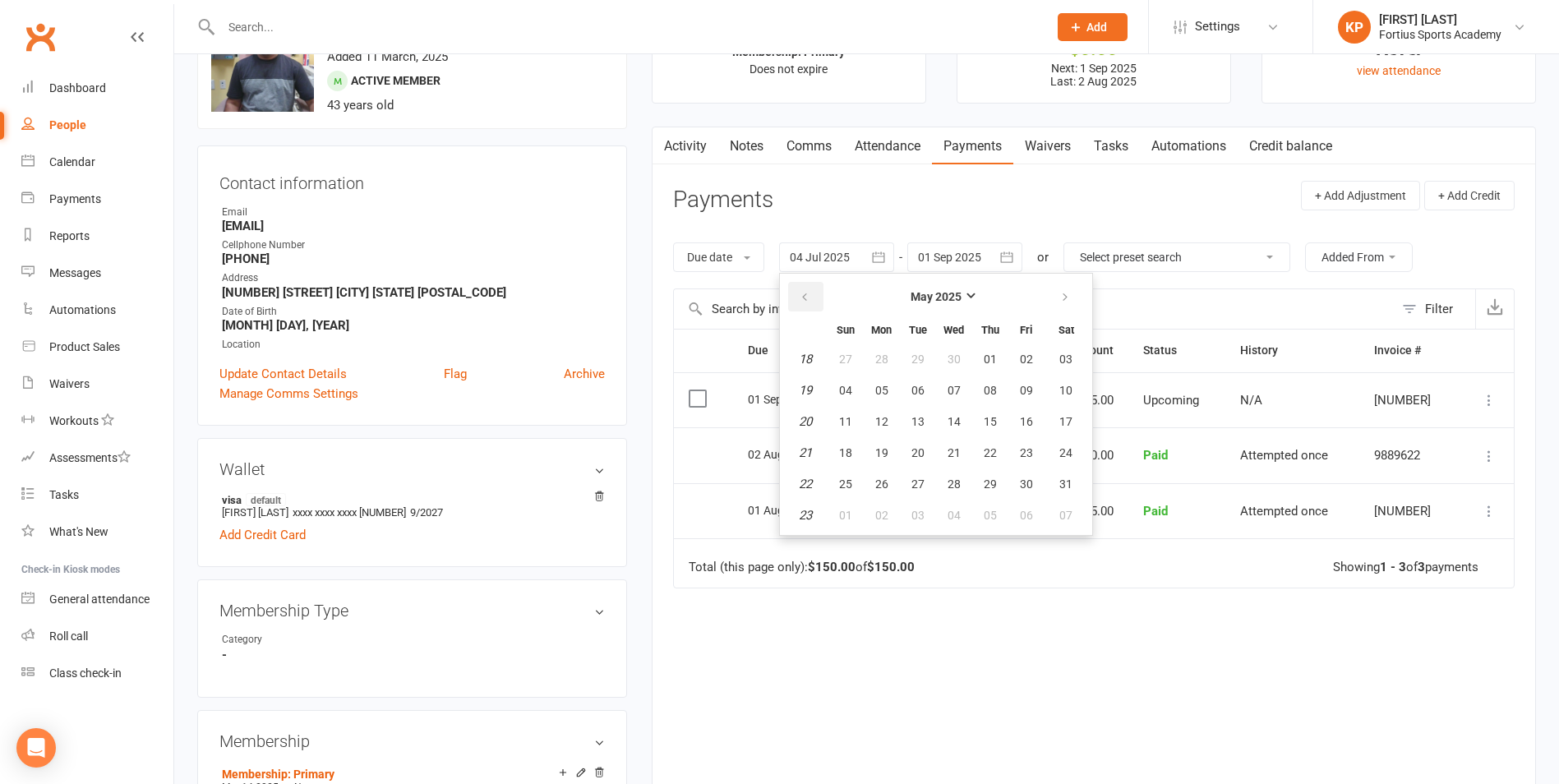 click at bounding box center (805, 297) 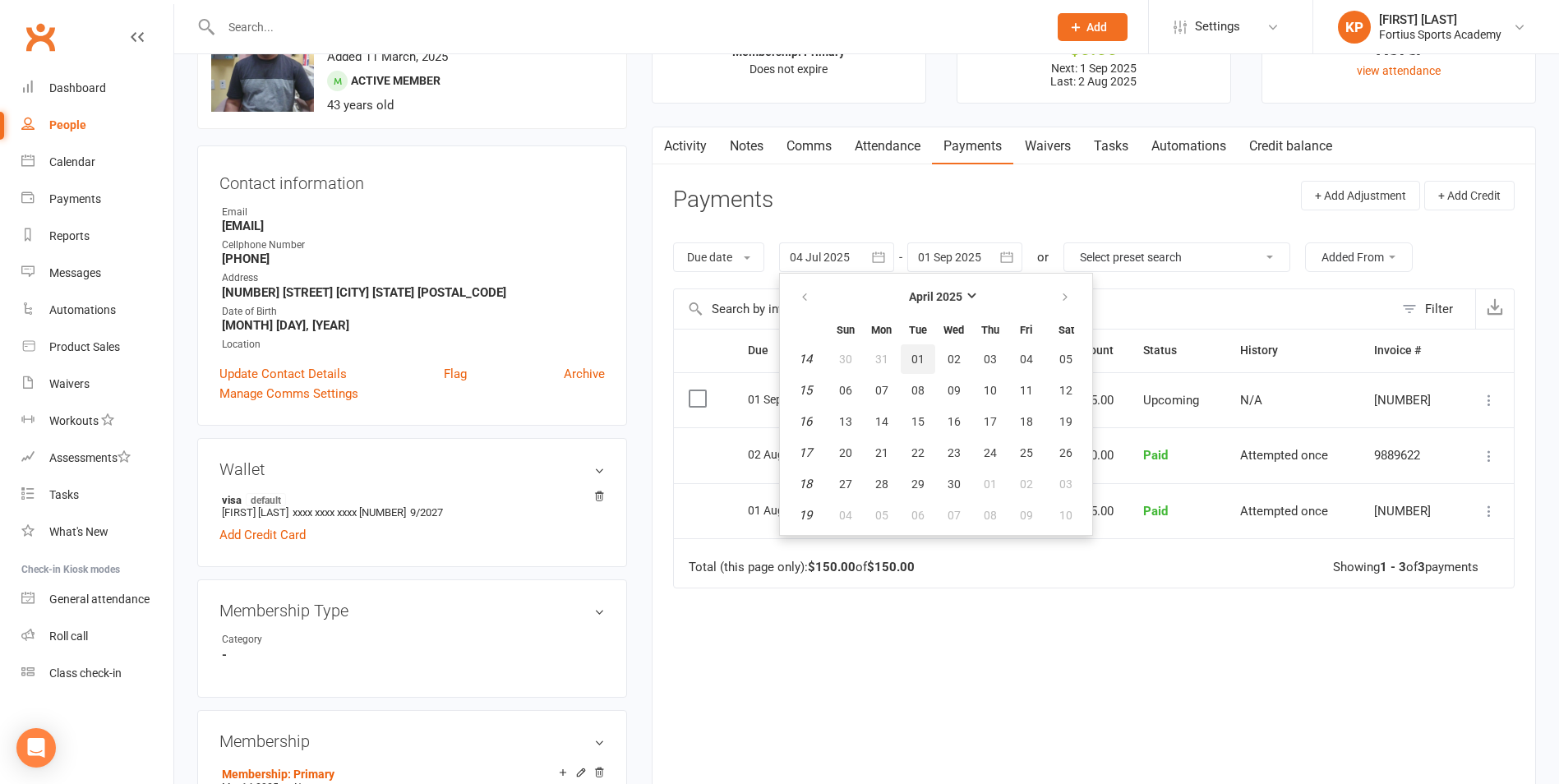click on "01" at bounding box center [918, 359] 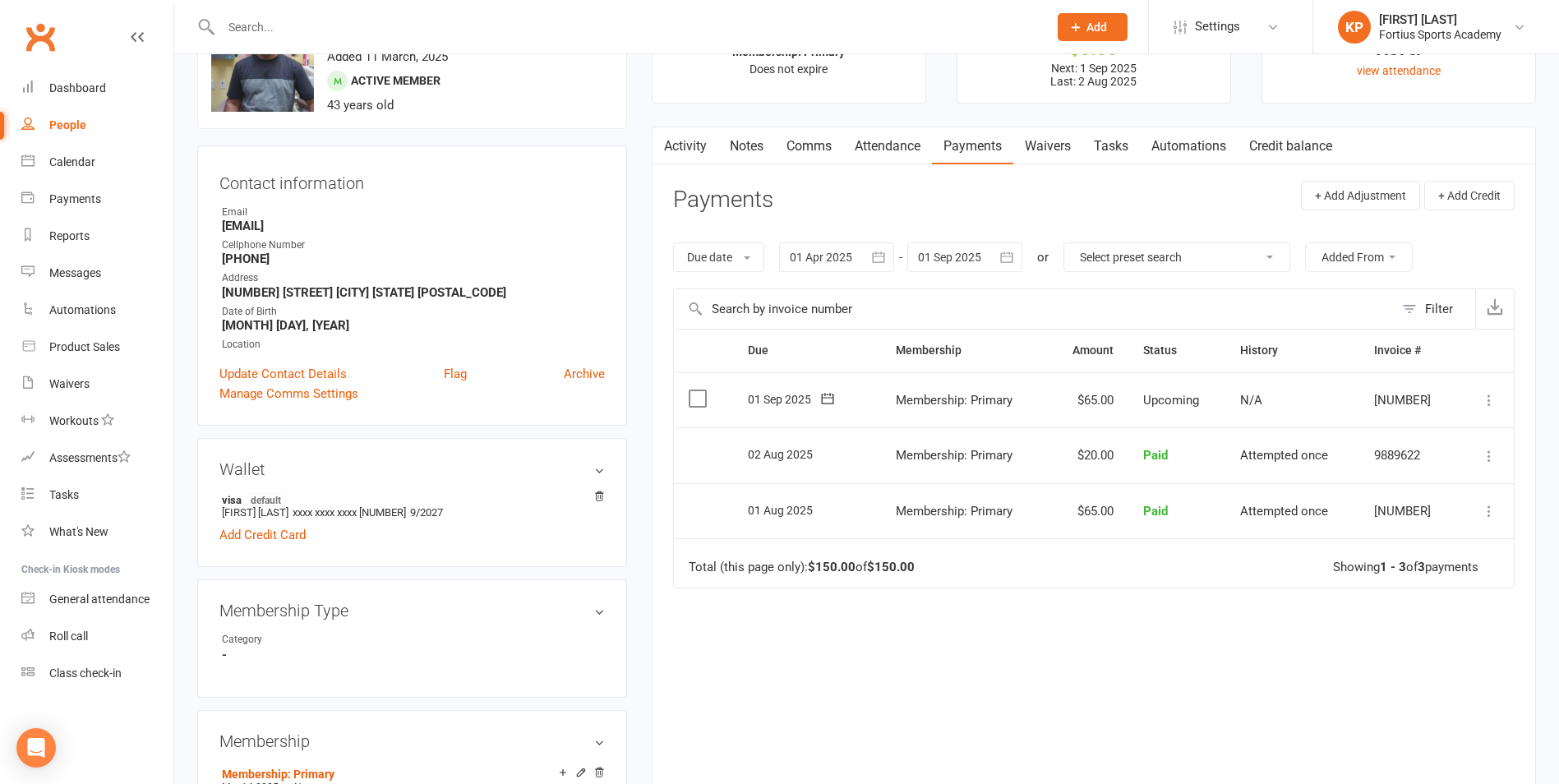click 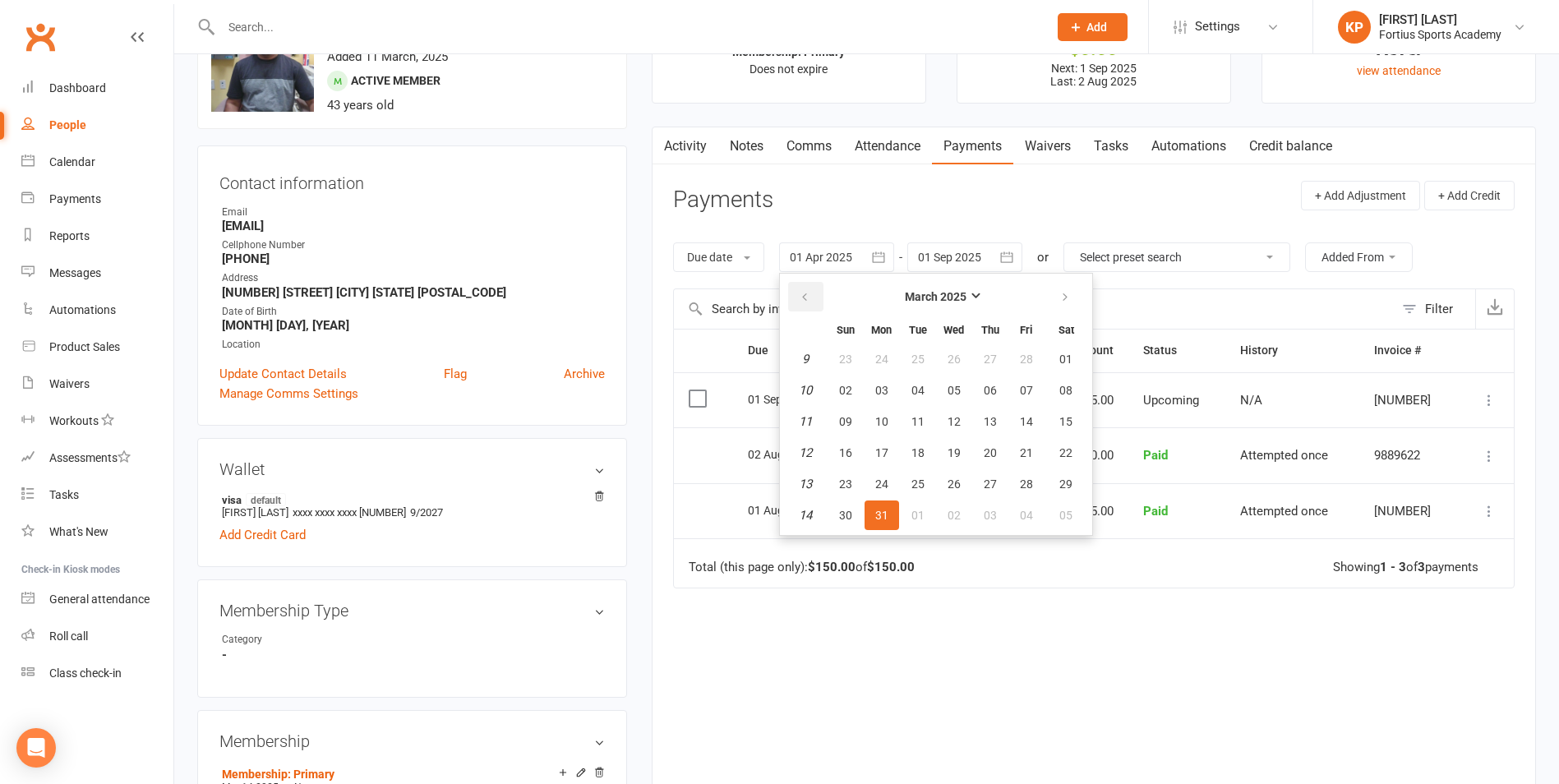click at bounding box center (805, 297) 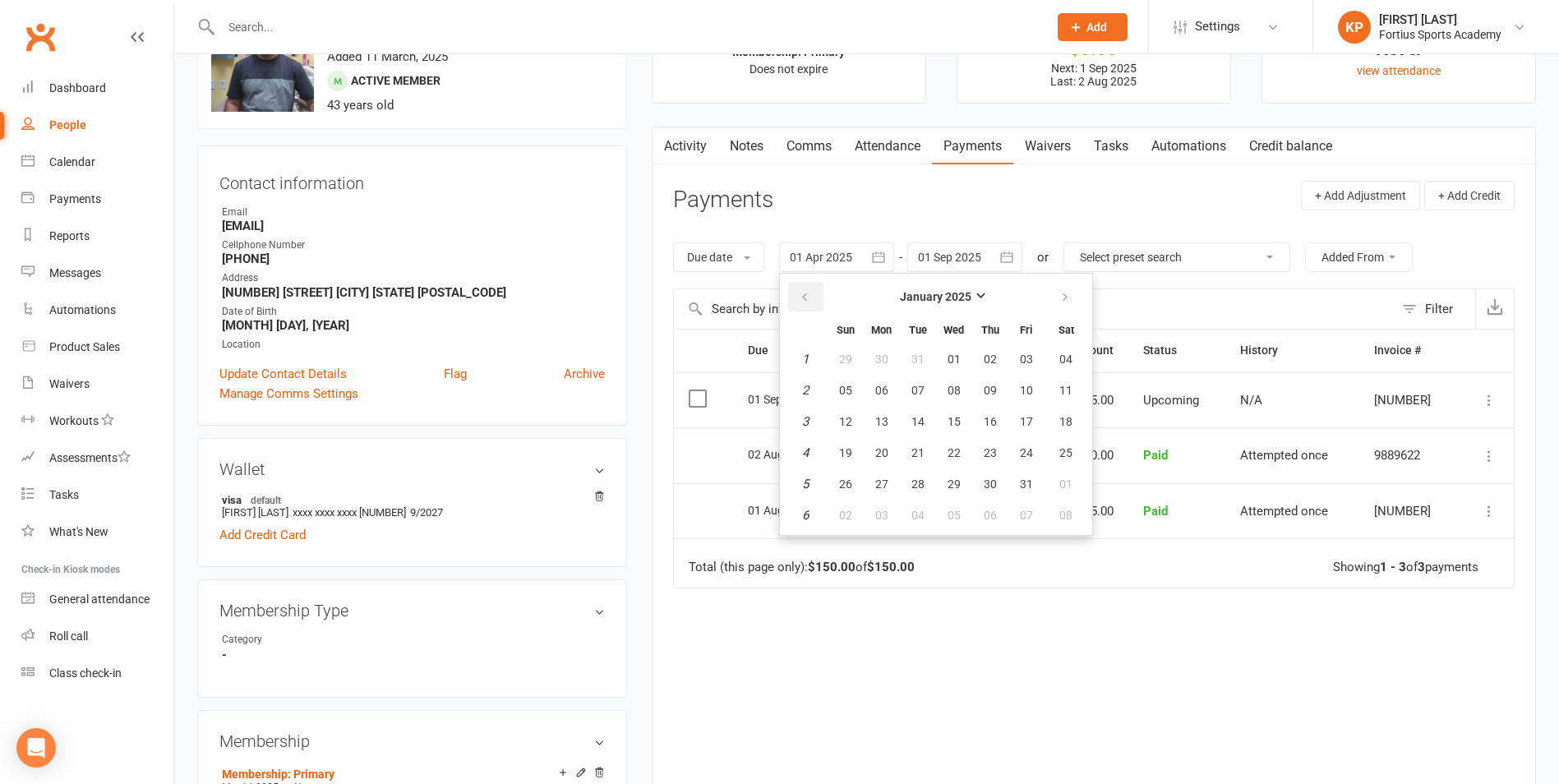 click at bounding box center [805, 297] 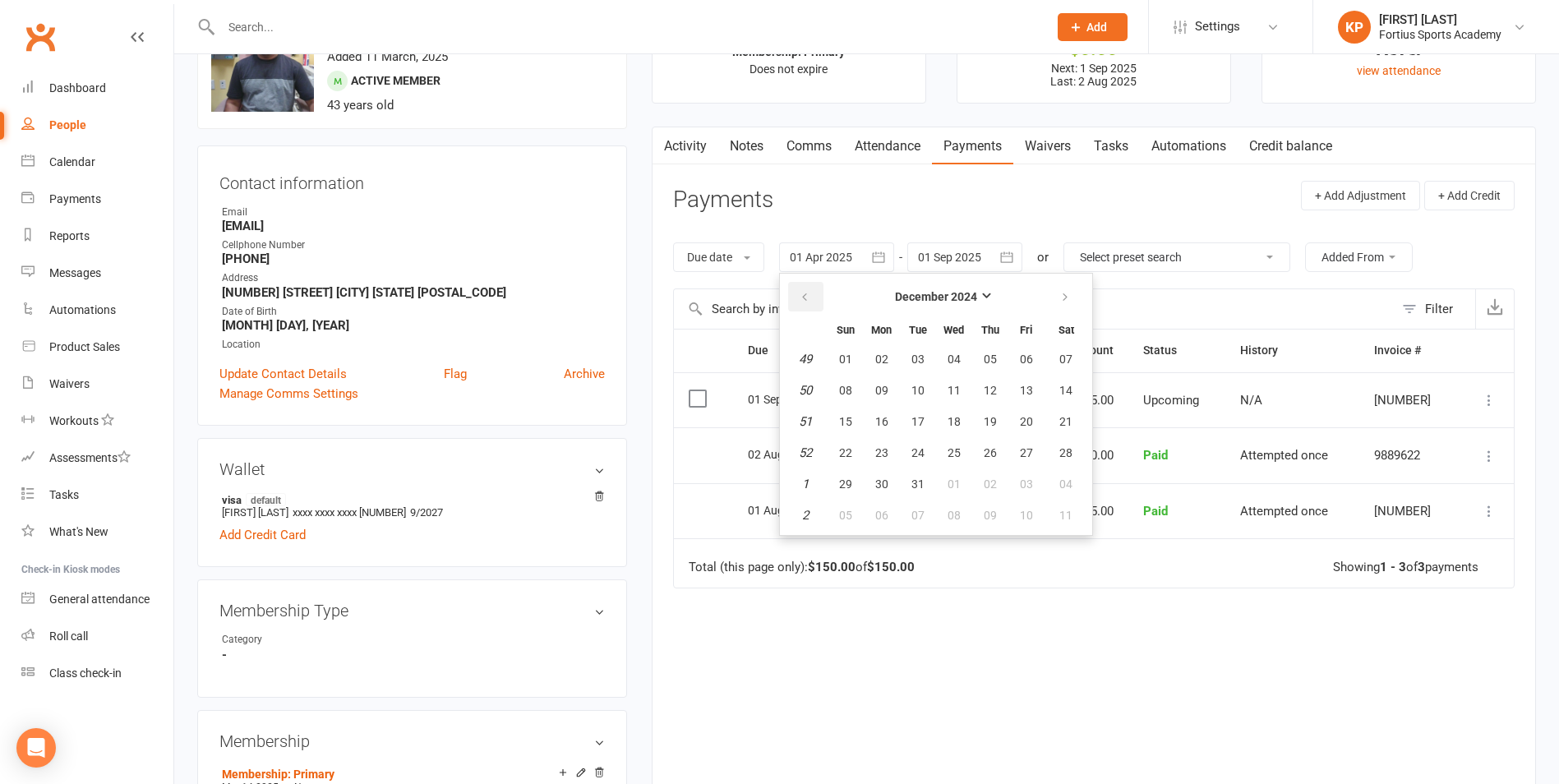click at bounding box center (805, 297) 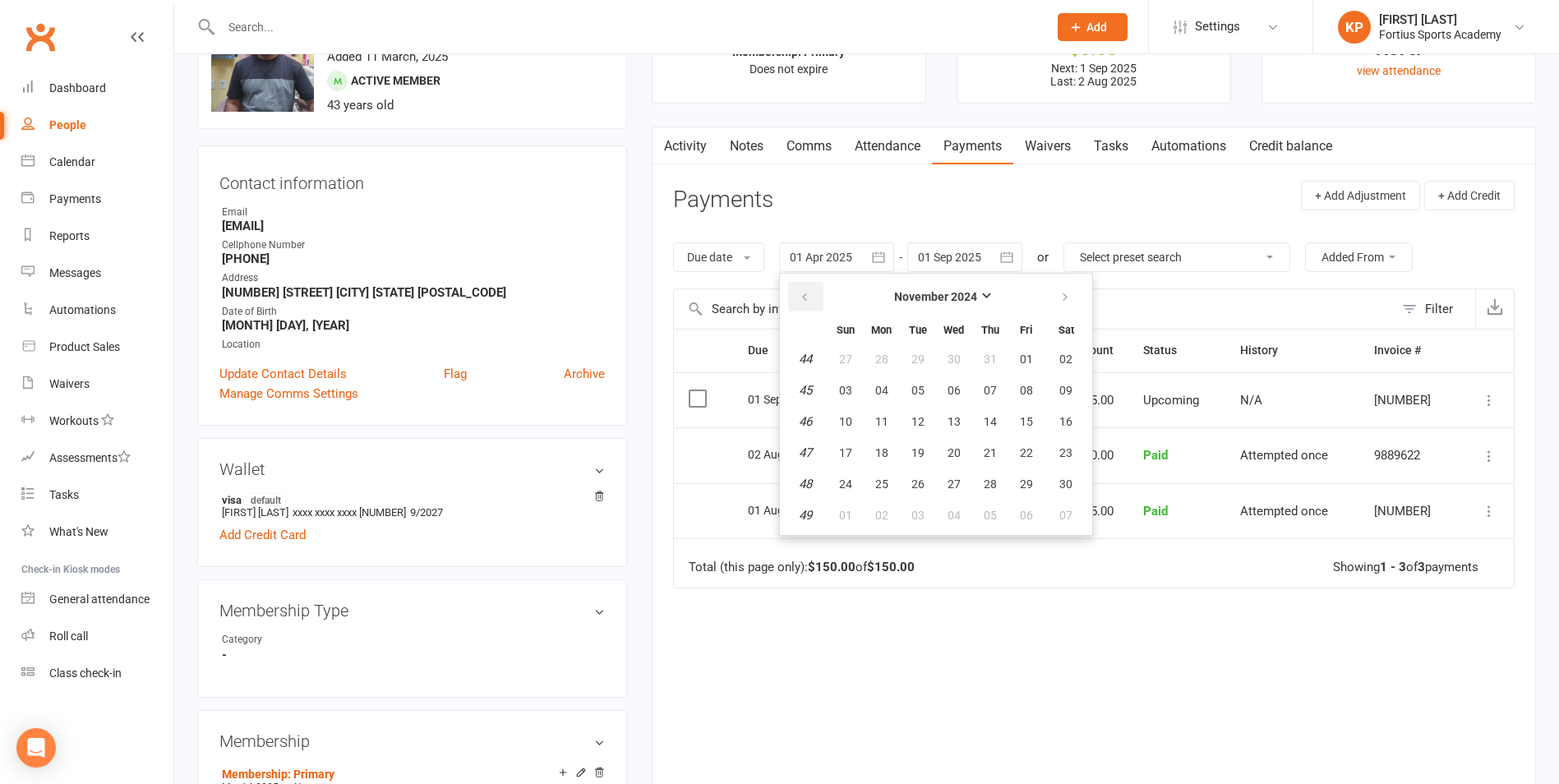 click at bounding box center [805, 297] 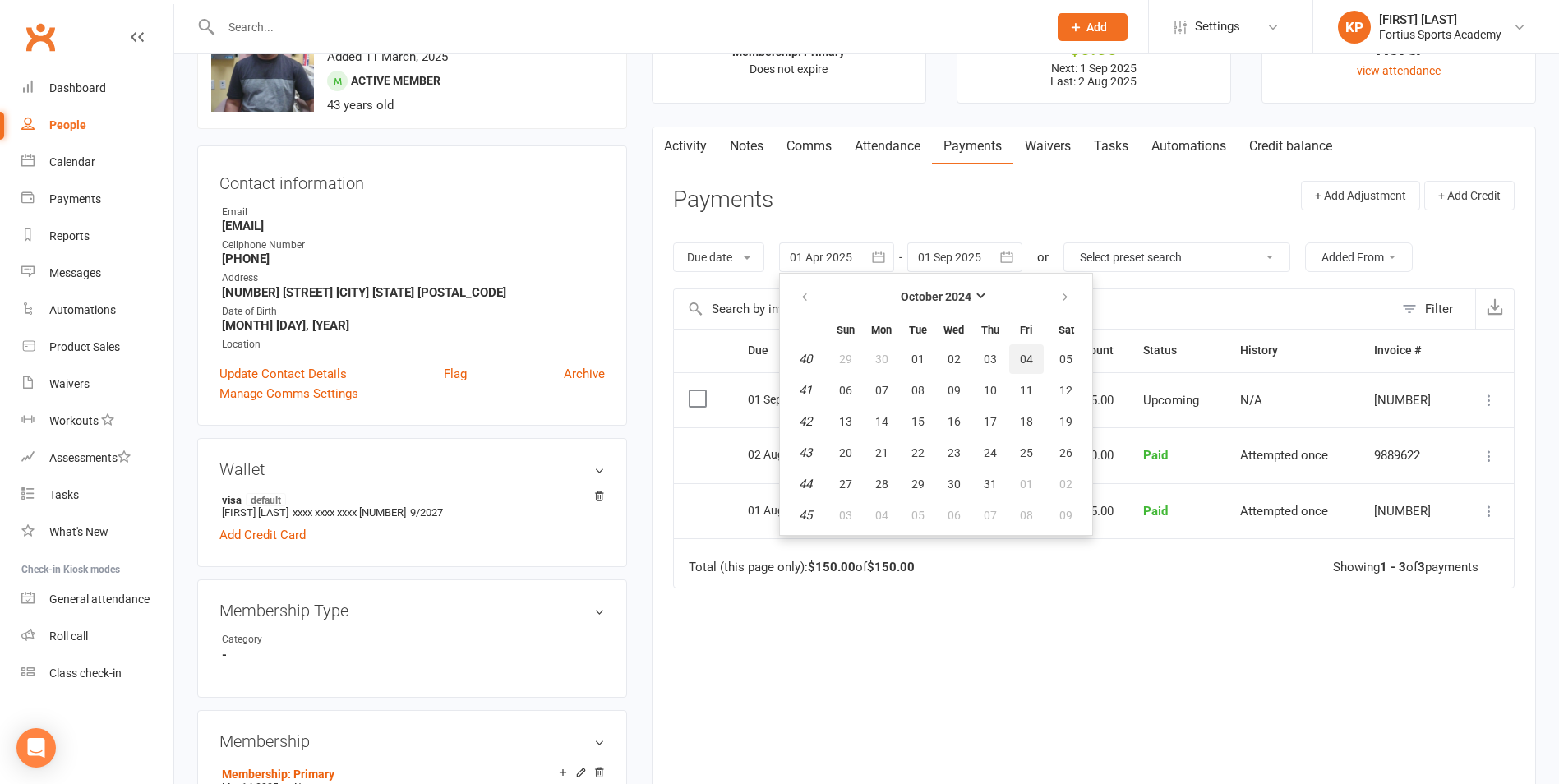 click on "04" at bounding box center (1026, 359) 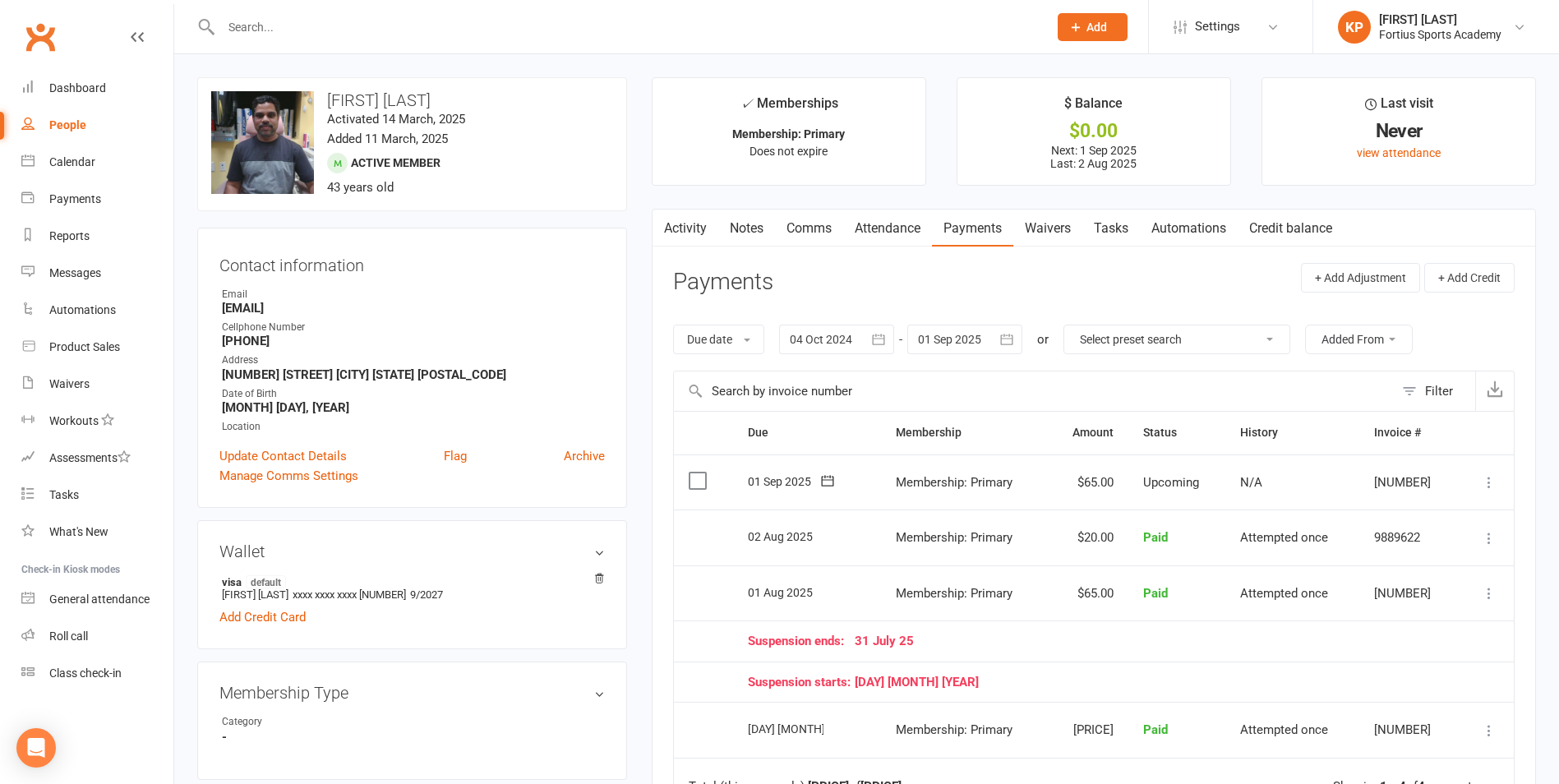 scroll, scrollTop: 247, scrollLeft: 0, axis: vertical 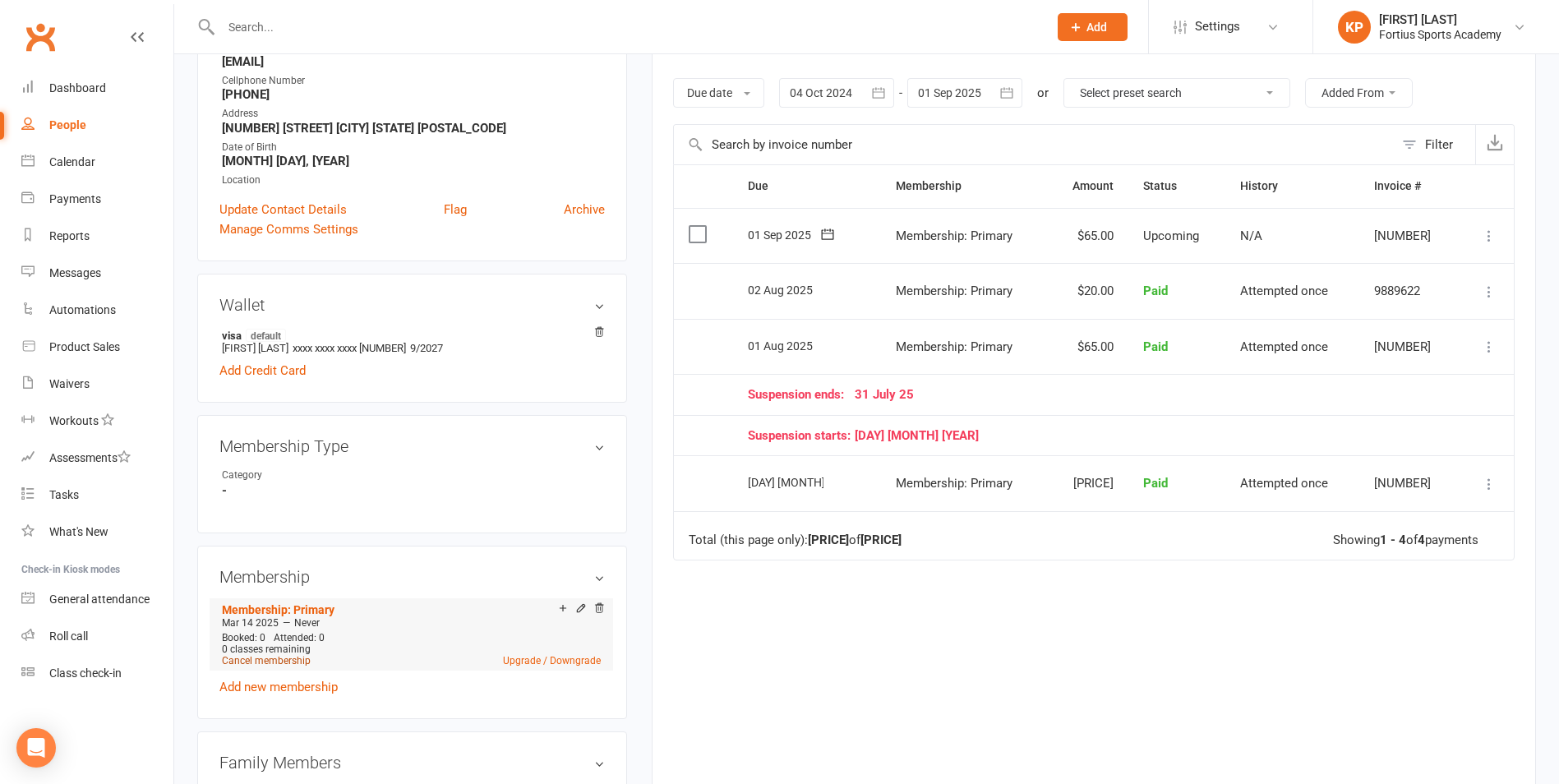 click on "Cancel membership" at bounding box center (266, 661) 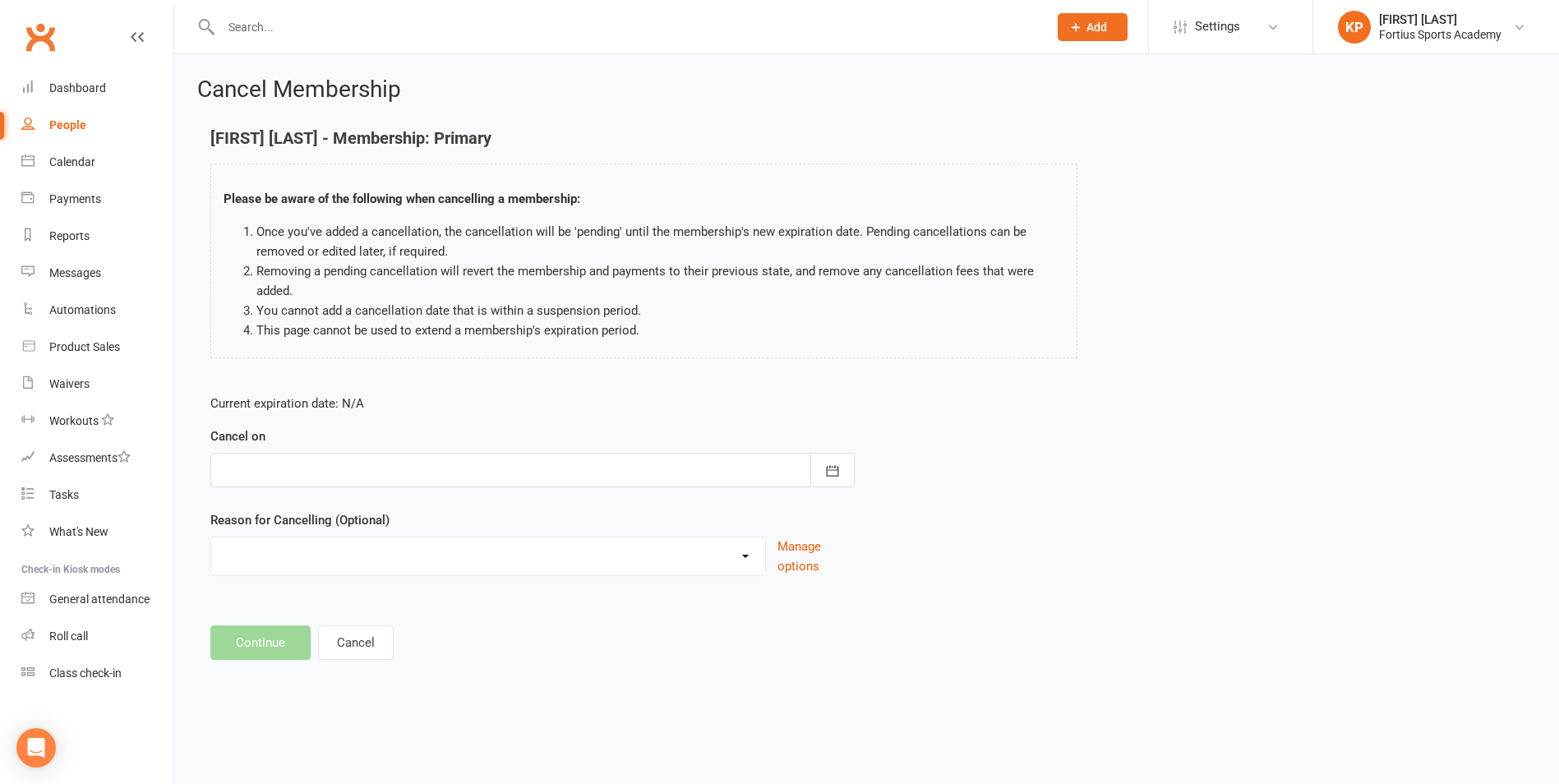 scroll, scrollTop: 0, scrollLeft: 0, axis: both 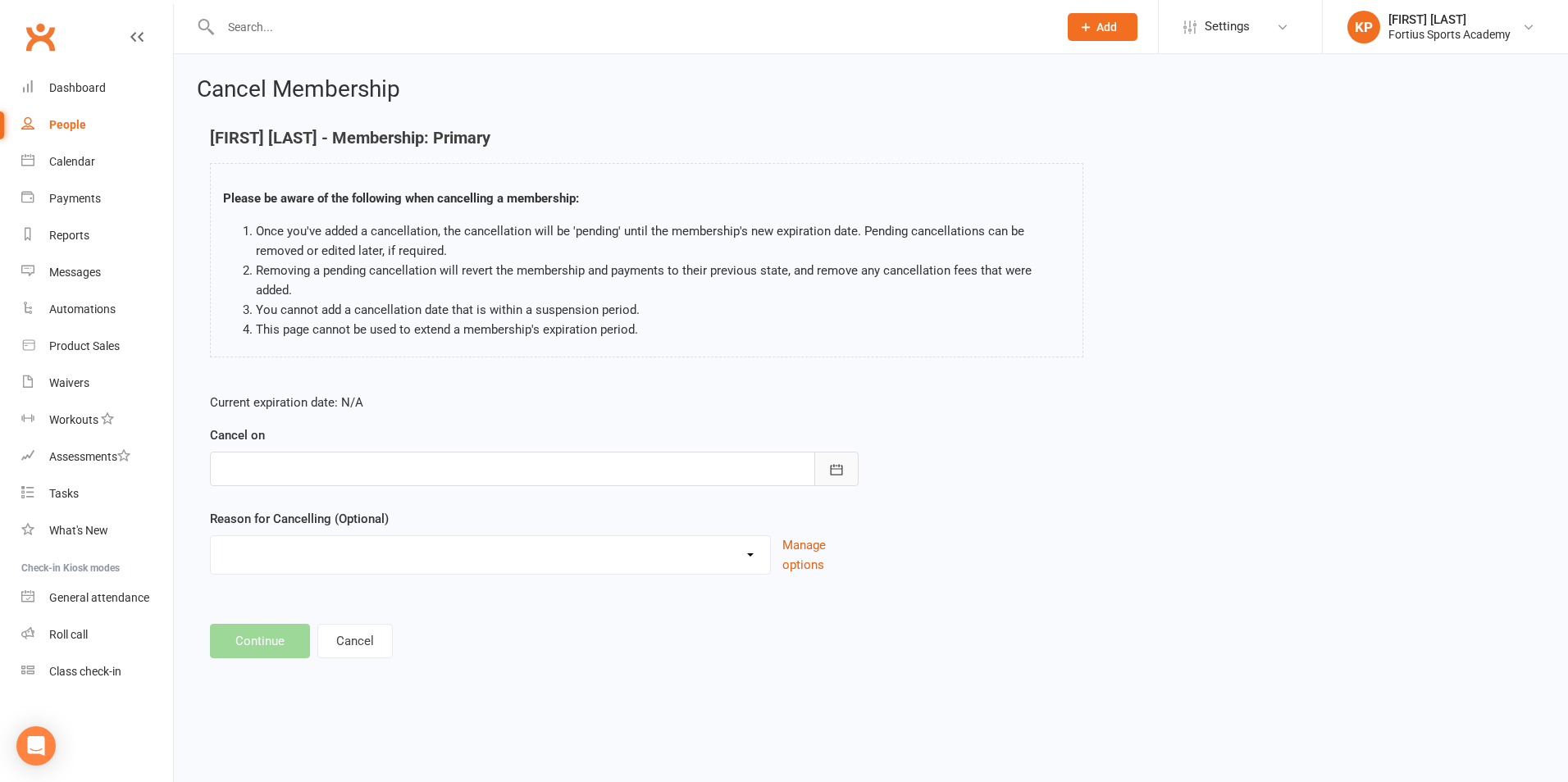 click 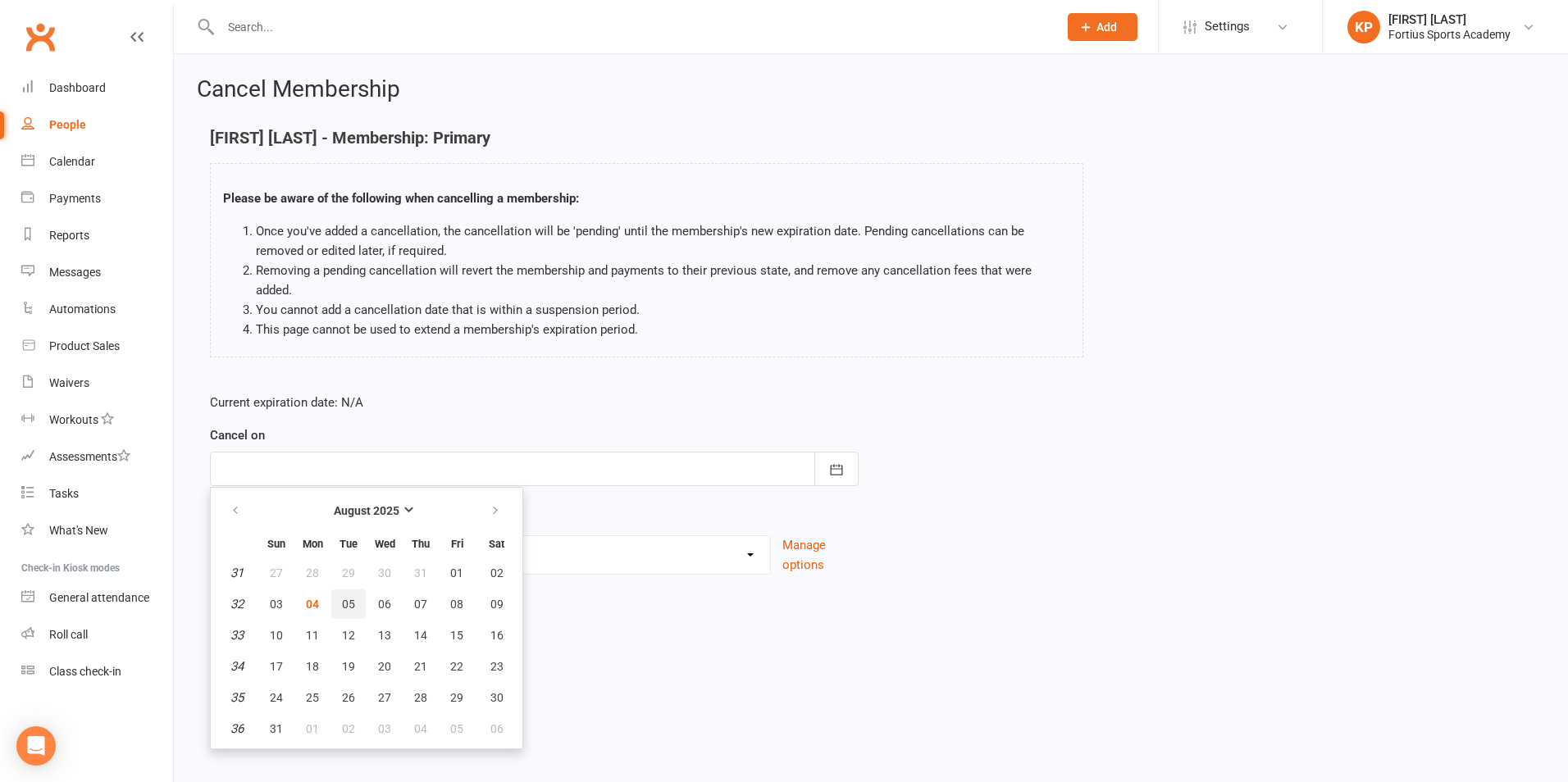 click on "05" at bounding box center (349, 604) 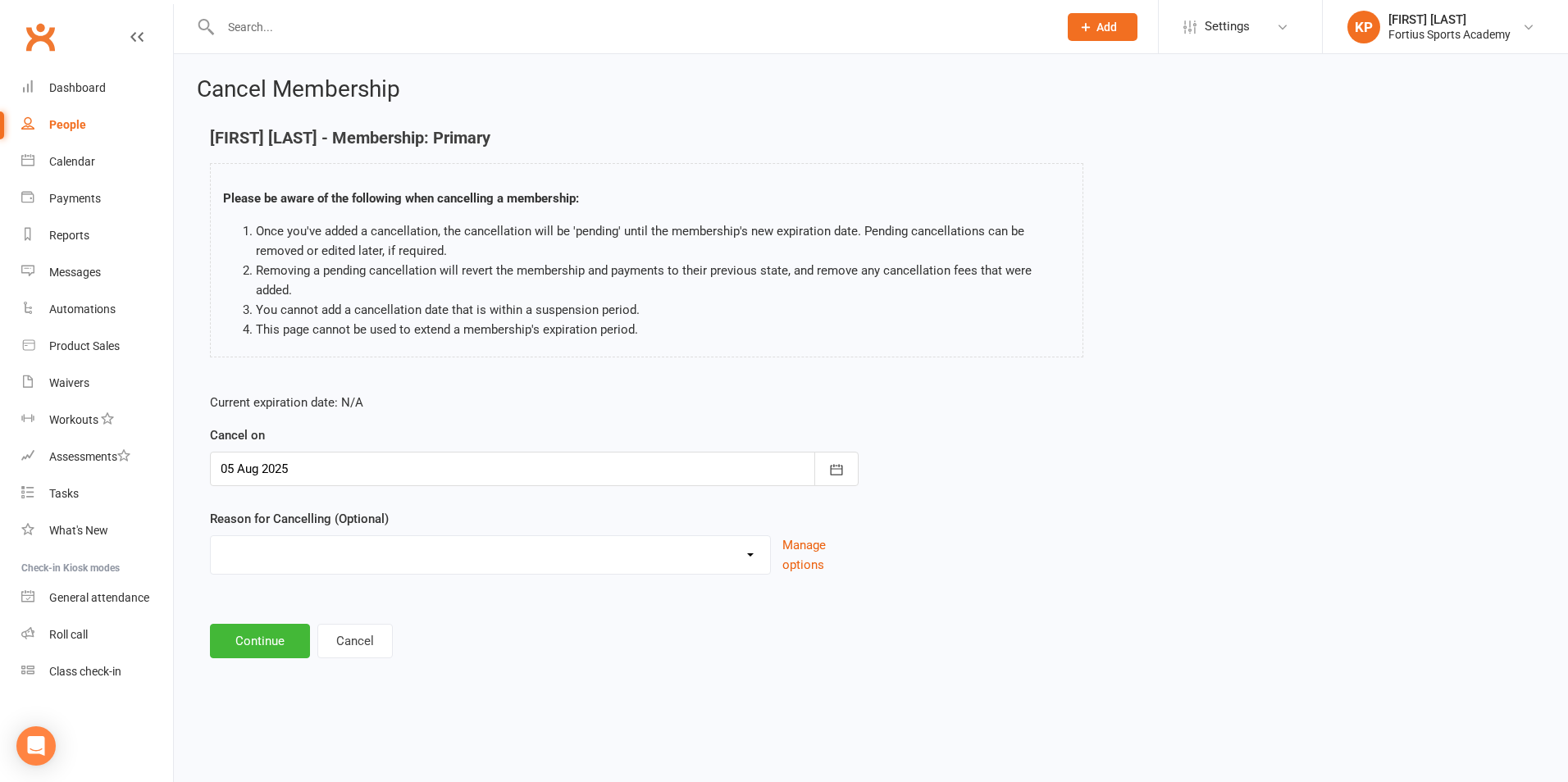 click on "Annual Membership - No longer available after 12/31/2023 Coach Requested to cancel Customer request to cancel Duplicate waiver Holiday Injury Moved to Fortius Waiver Other reason" at bounding box center (490, 555) 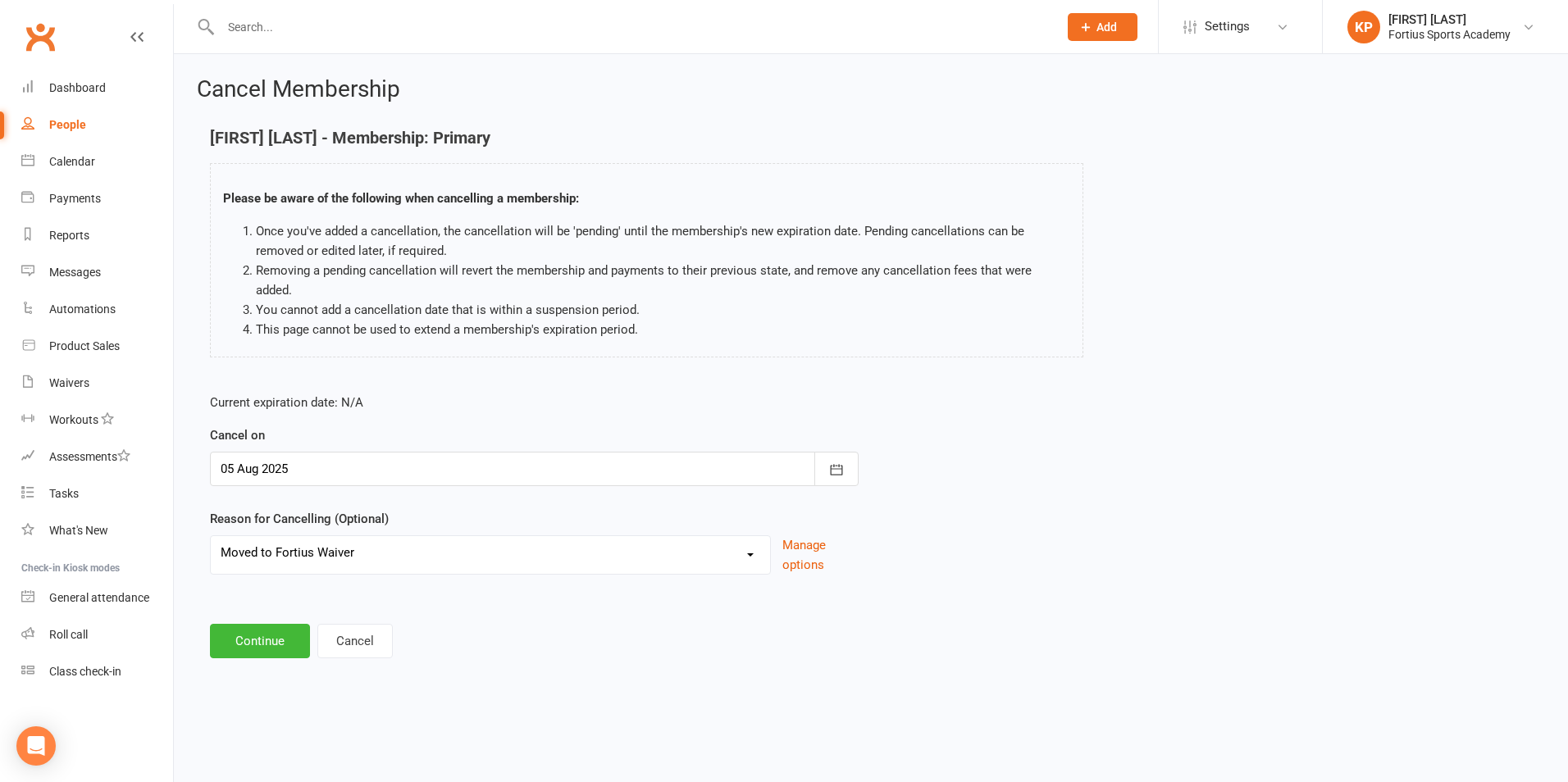 click on "Annual Membership - No longer available after 12/31/2023 Coach Requested to cancel Customer request to cancel Duplicate waiver Holiday Injury Moved to Fortius Waiver Other reason" at bounding box center (490, 552) 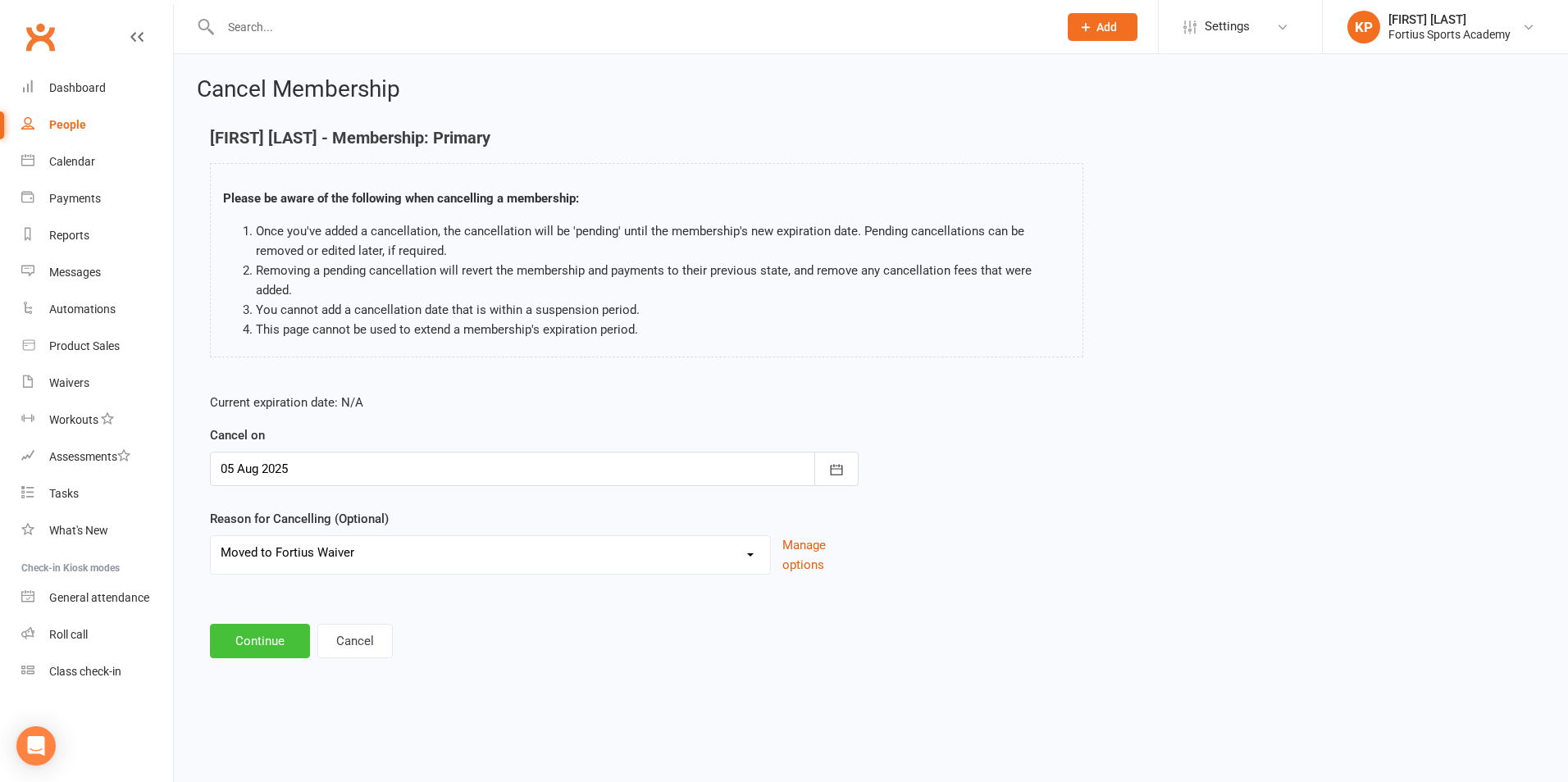click on "Continue" at bounding box center (260, 641) 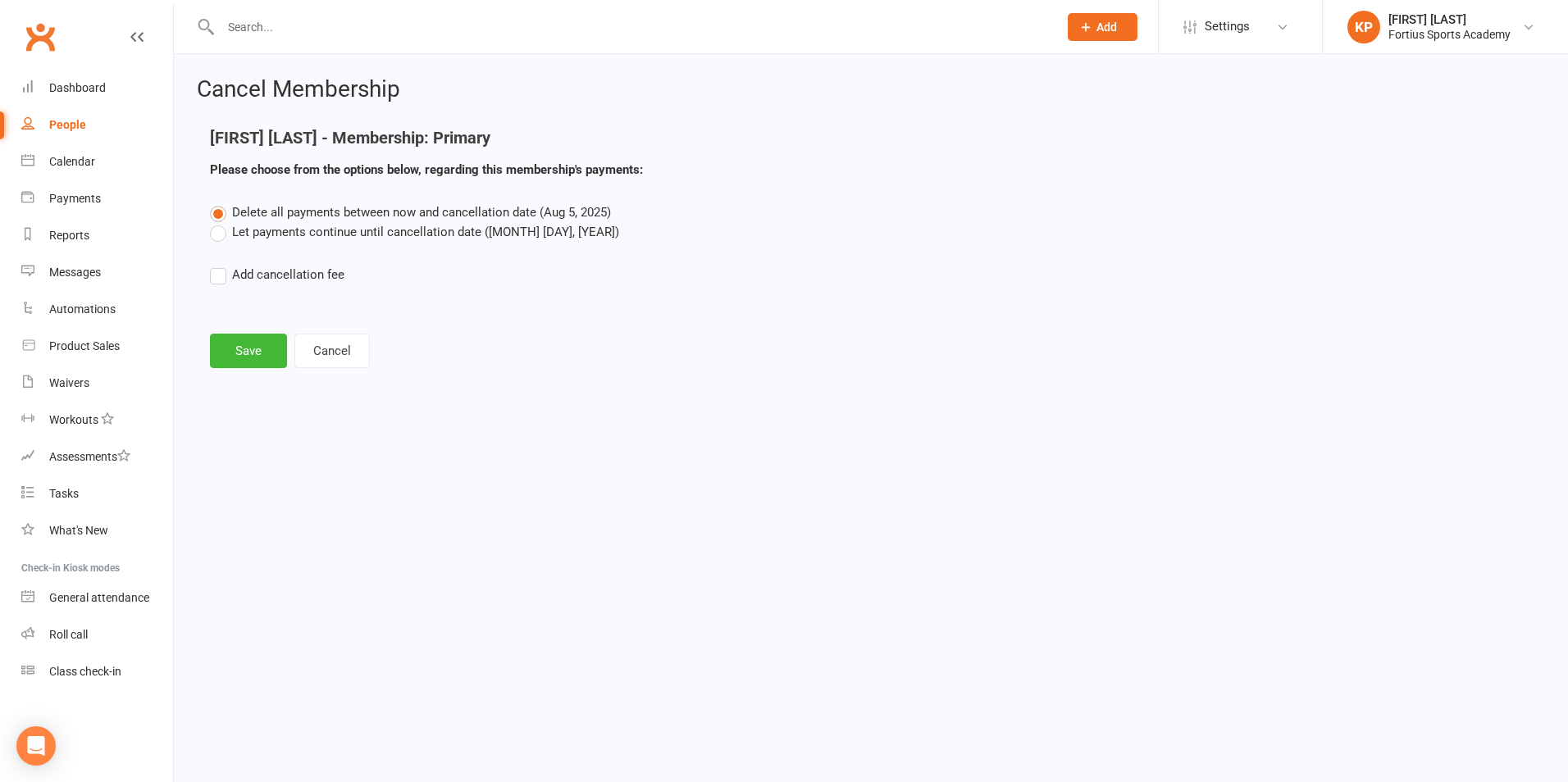 click on "Let payments continue until cancellation date ([MONTH] [DAY], [YEAR])" at bounding box center [414, 232] 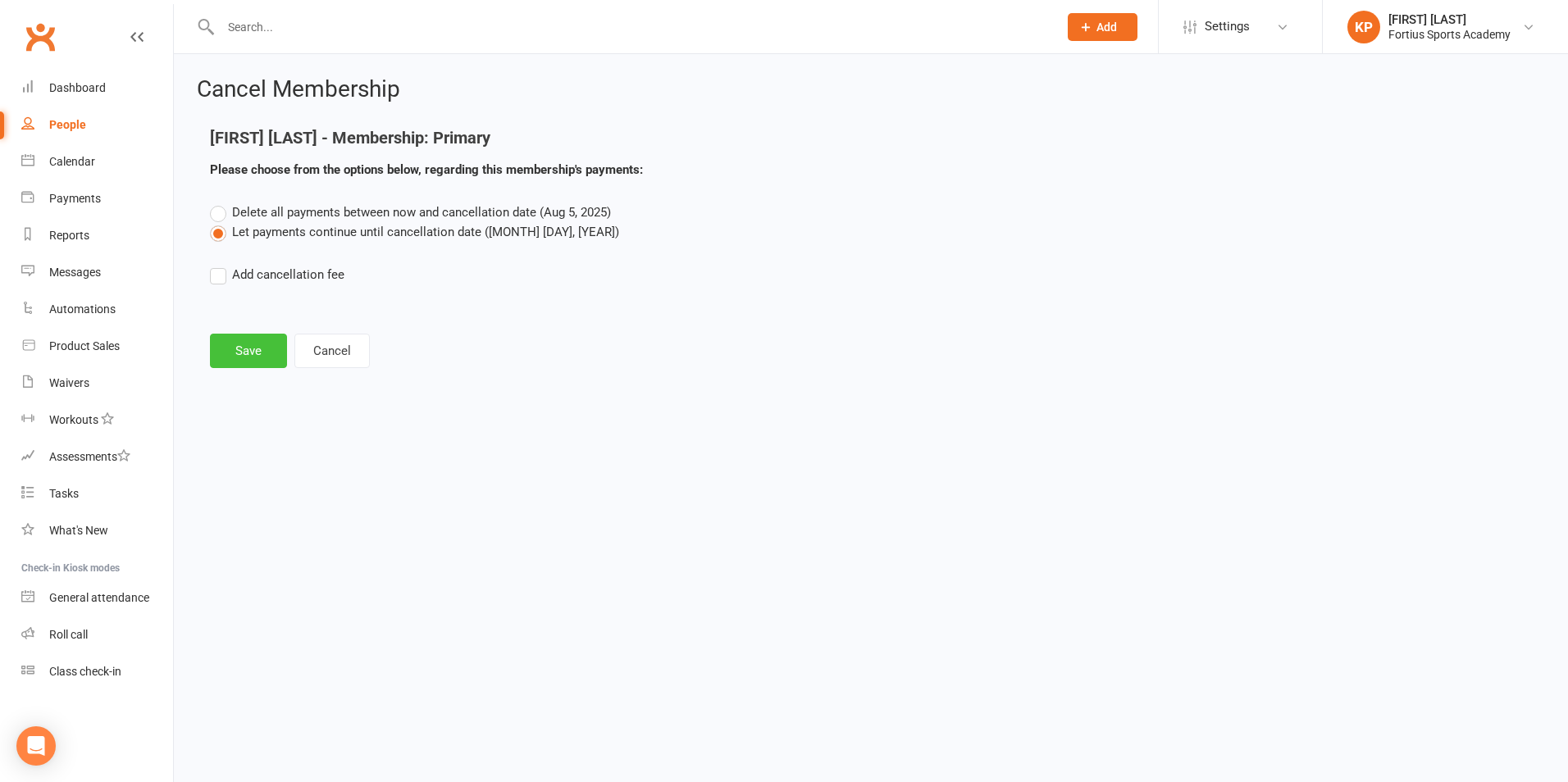 click on "Save" at bounding box center (248, 351) 